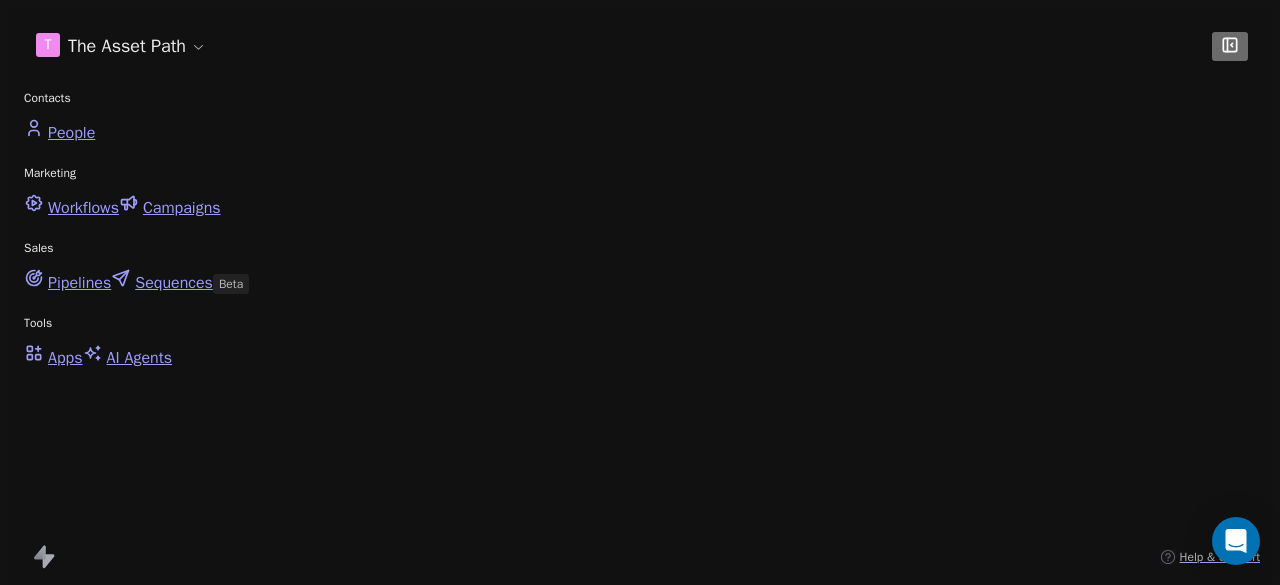 scroll, scrollTop: 0, scrollLeft: 0, axis: both 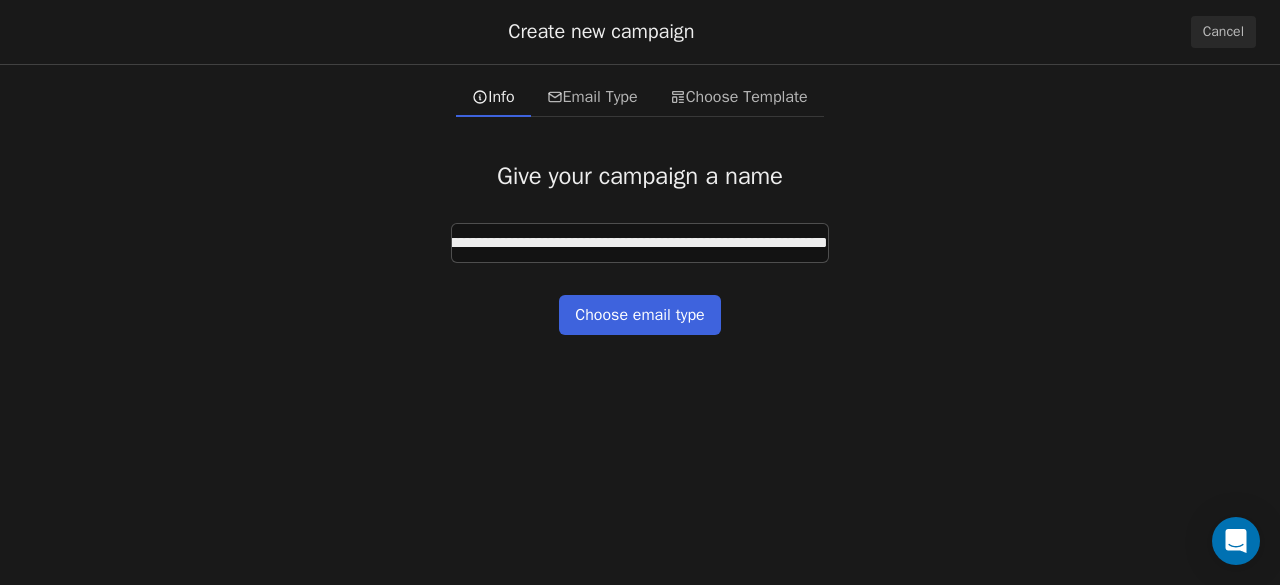 type on "**********" 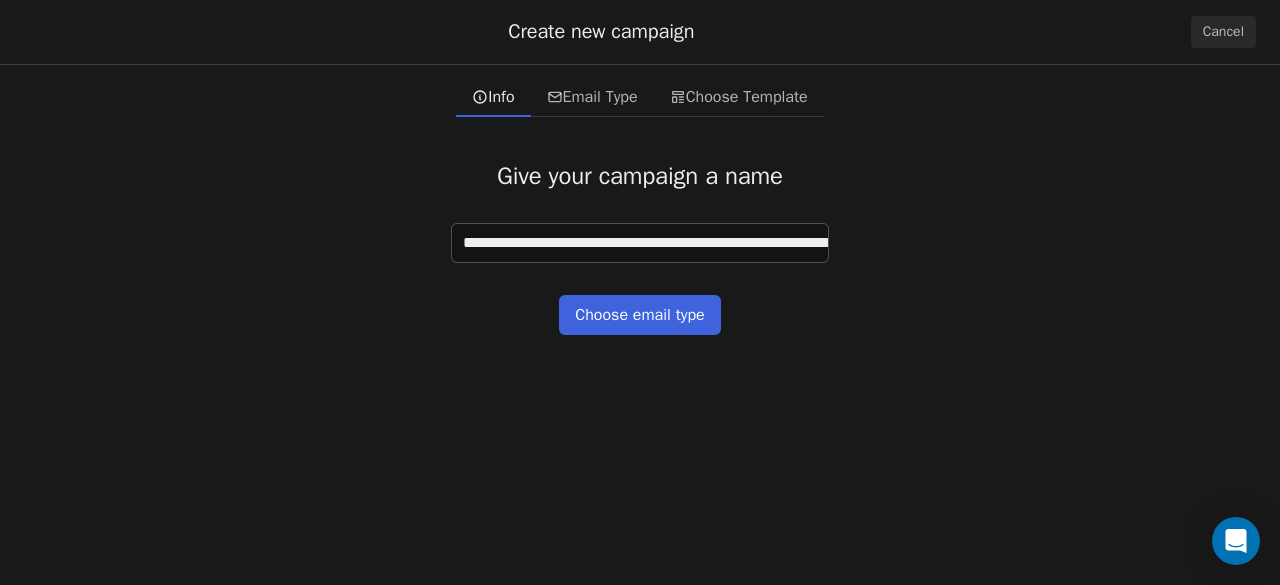 click on "Choose email type" at bounding box center (639, 315) 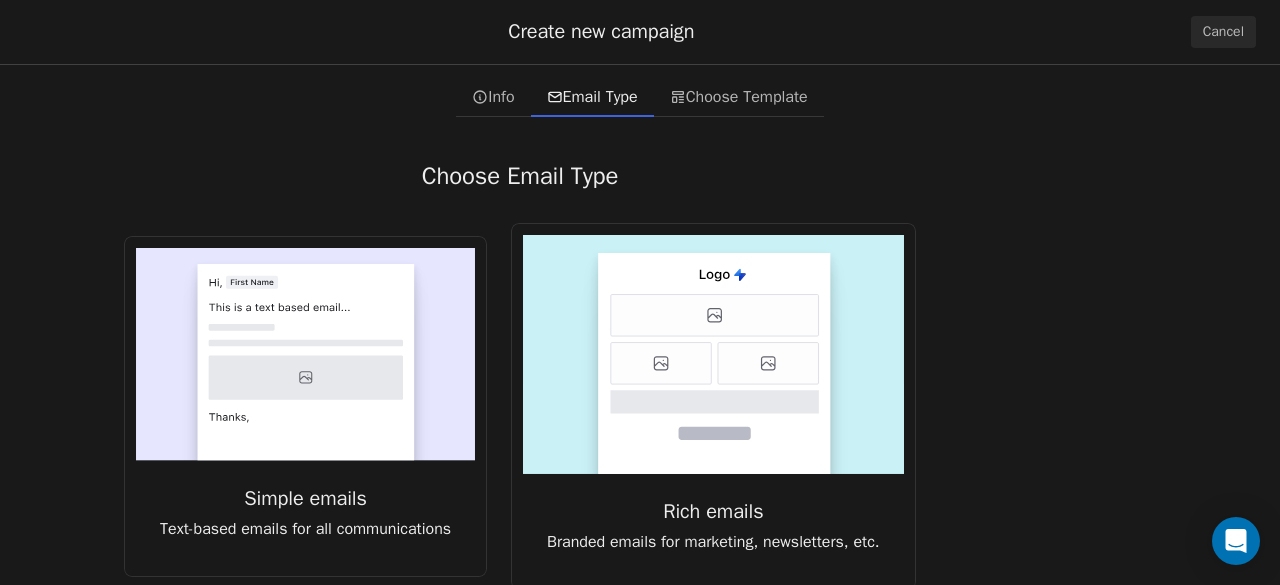 click at bounding box center [306, 362] 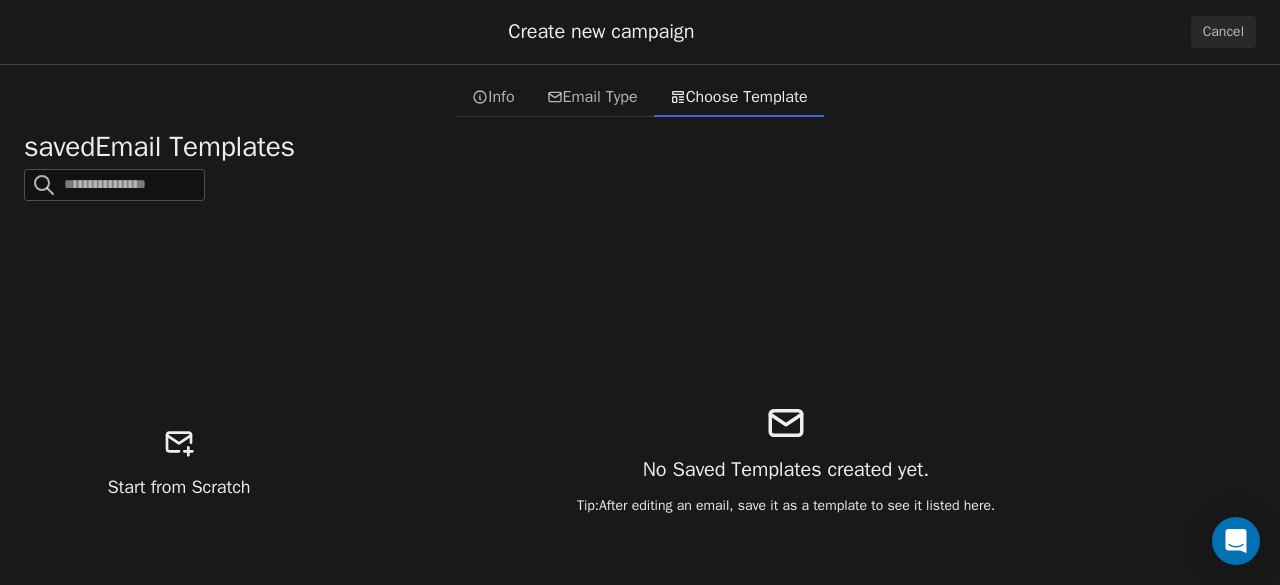 click on "Start from Scratch" at bounding box center (179, 459) 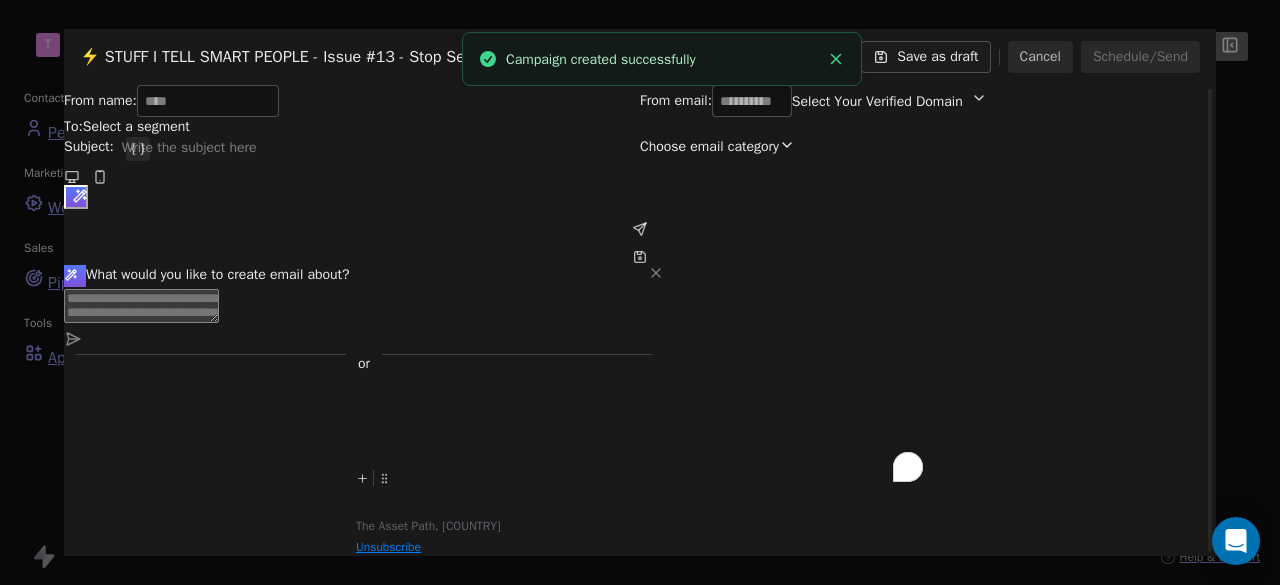 scroll, scrollTop: 138, scrollLeft: 0, axis: vertical 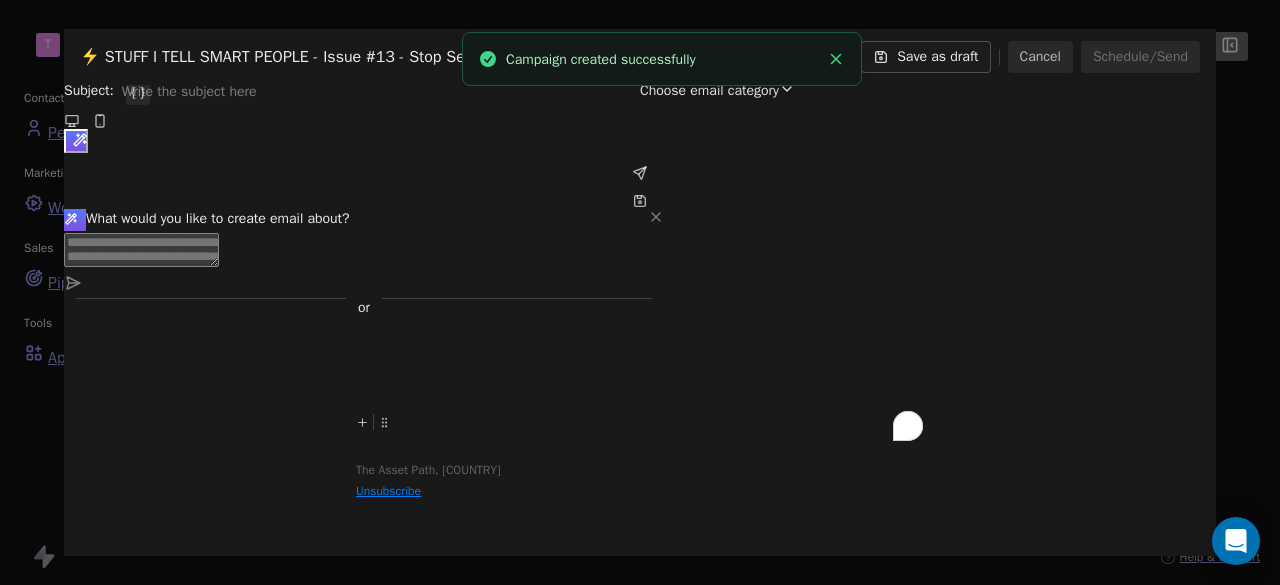 click at bounding box center [640, 408] 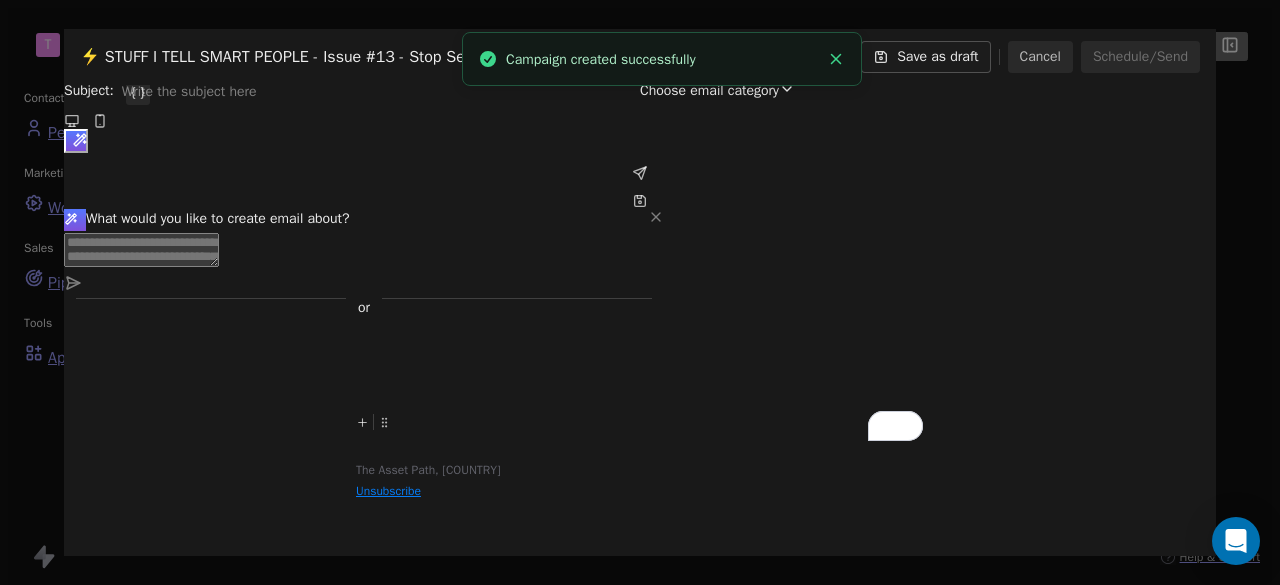 scroll, scrollTop: 138, scrollLeft: 0, axis: vertical 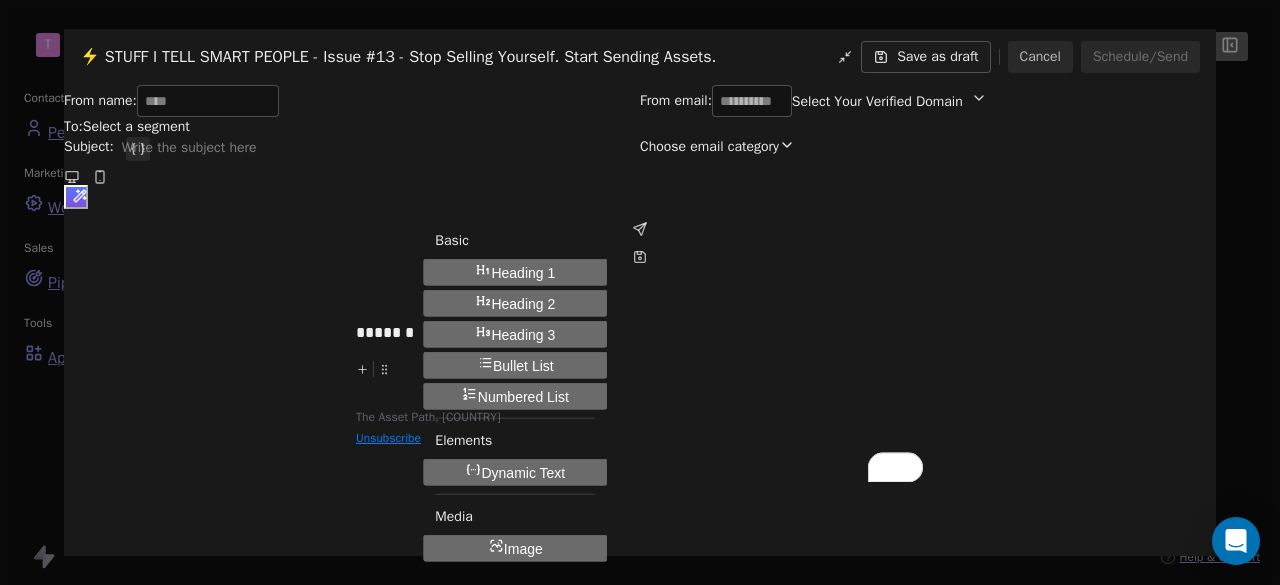 click on "Dynamic Text" at bounding box center (523, 273) 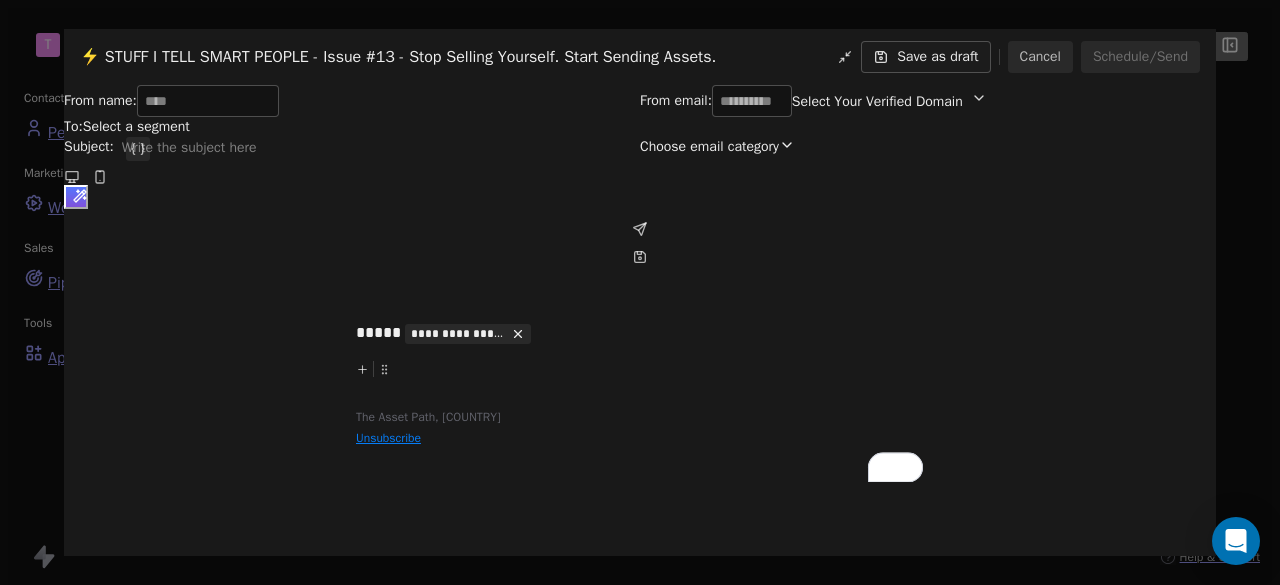 click on "**********" at bounding box center (458, 334) 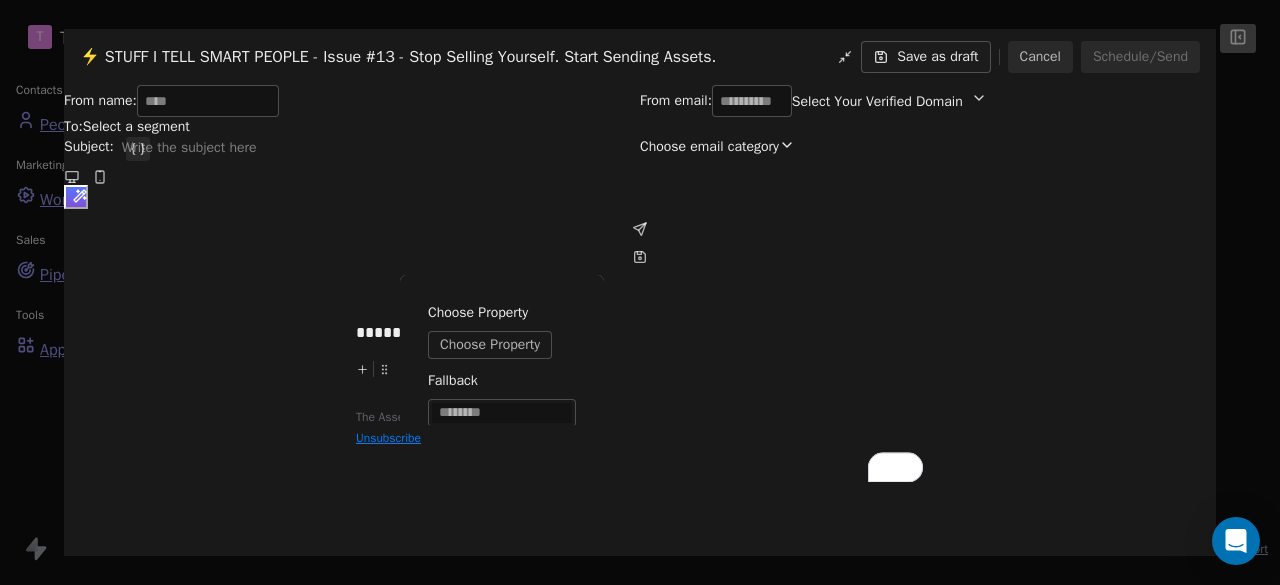 click on "Choose Property" at bounding box center (490, 345) 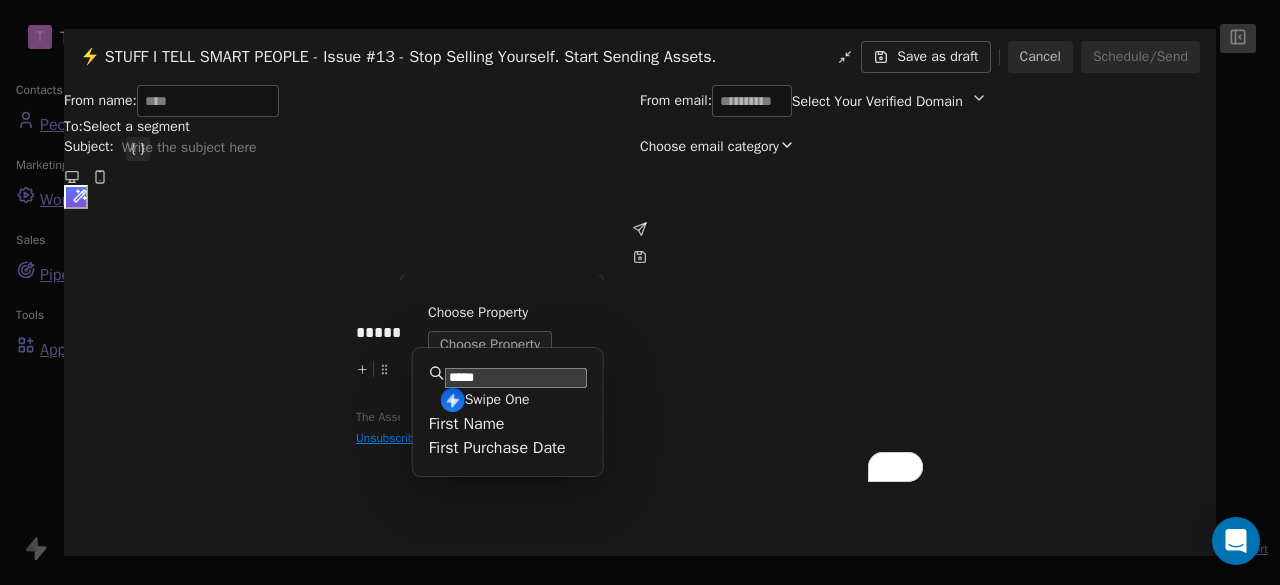 type on "*****" 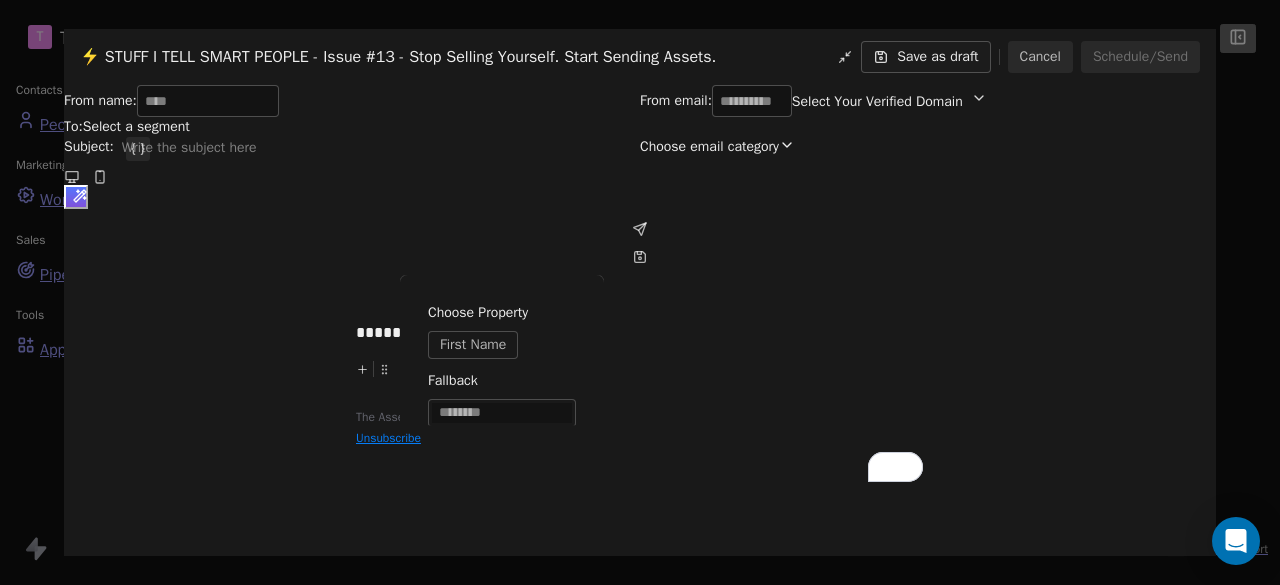click on "***** [MASKED]" at bounding box center (640, 355) 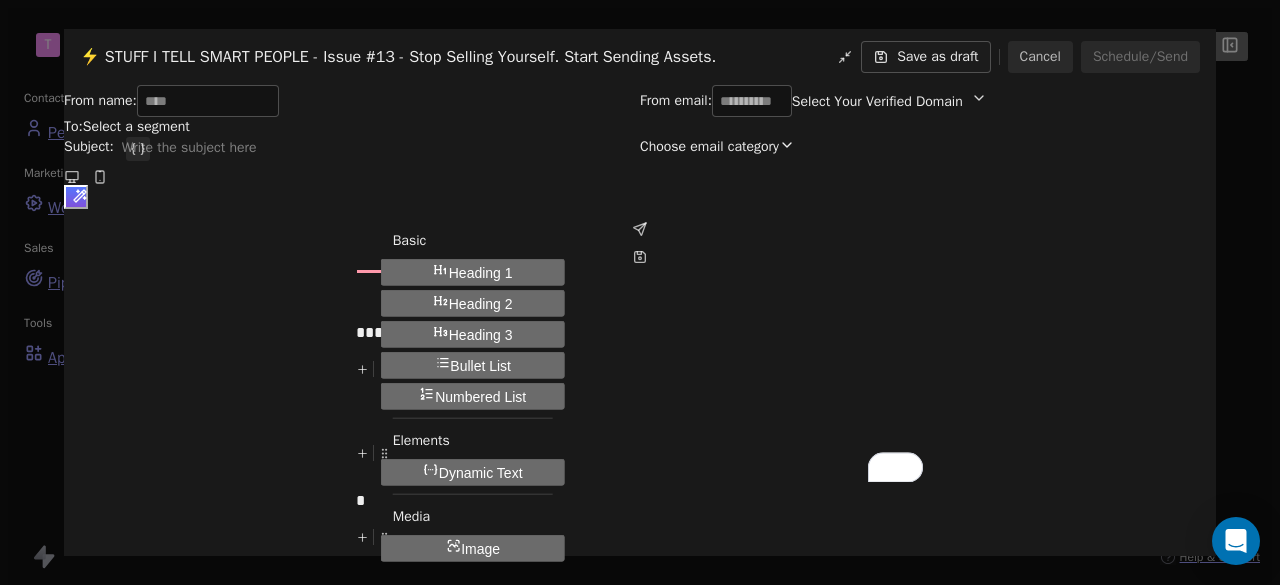click on "Heading 3" at bounding box center (481, 273) 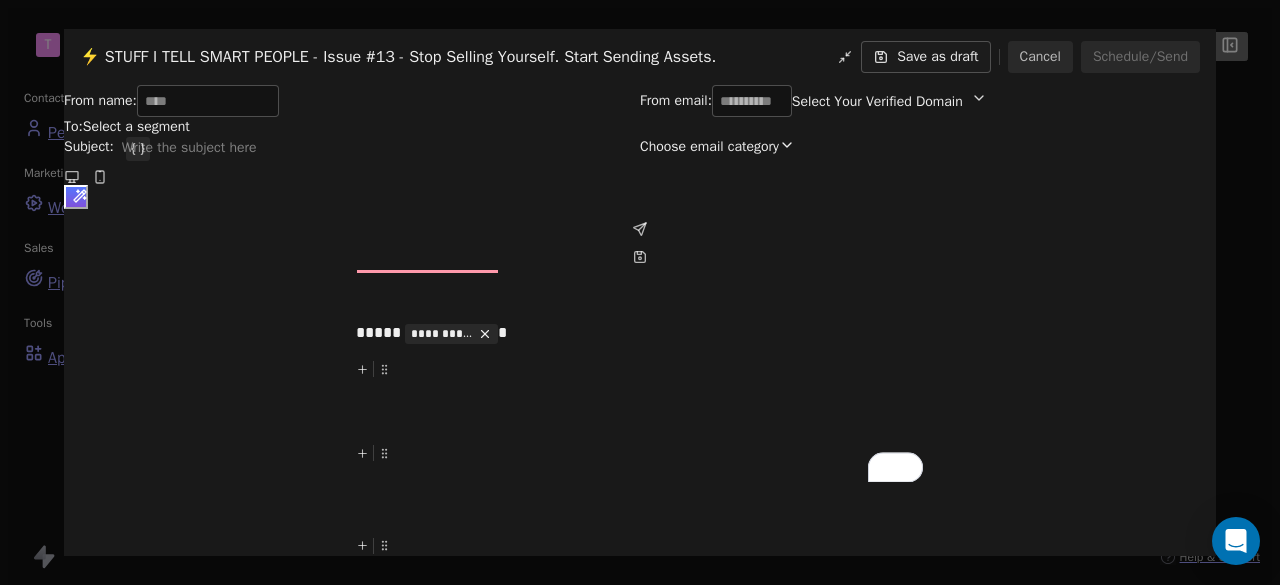 click at bounding box center [639, 505] 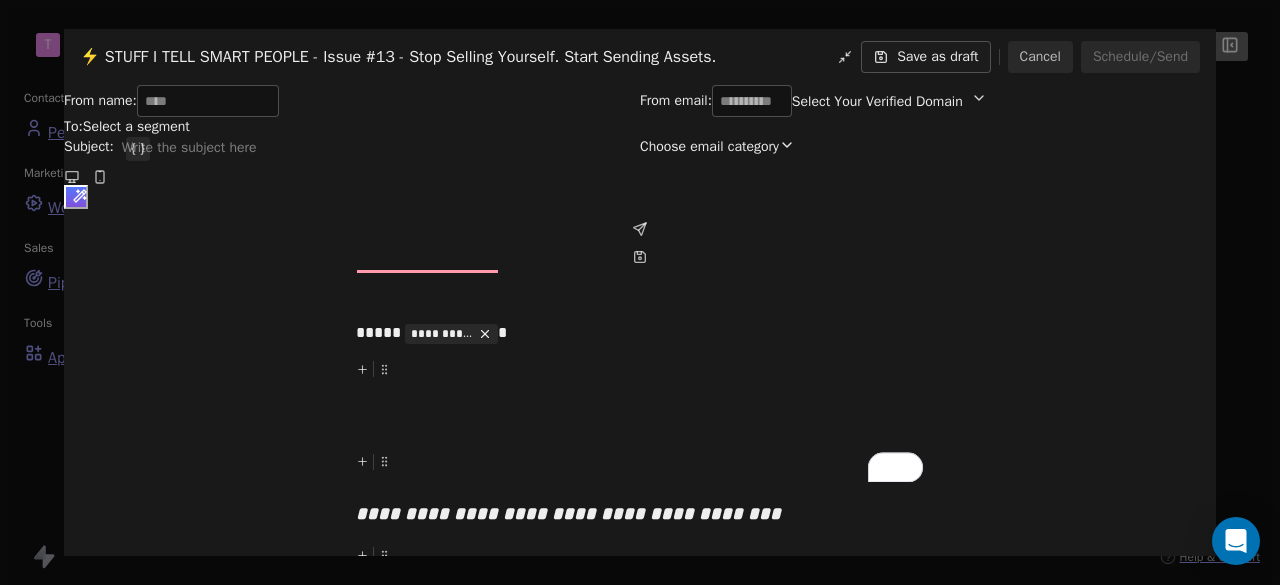 click on "**********" at bounding box center (640, 514) 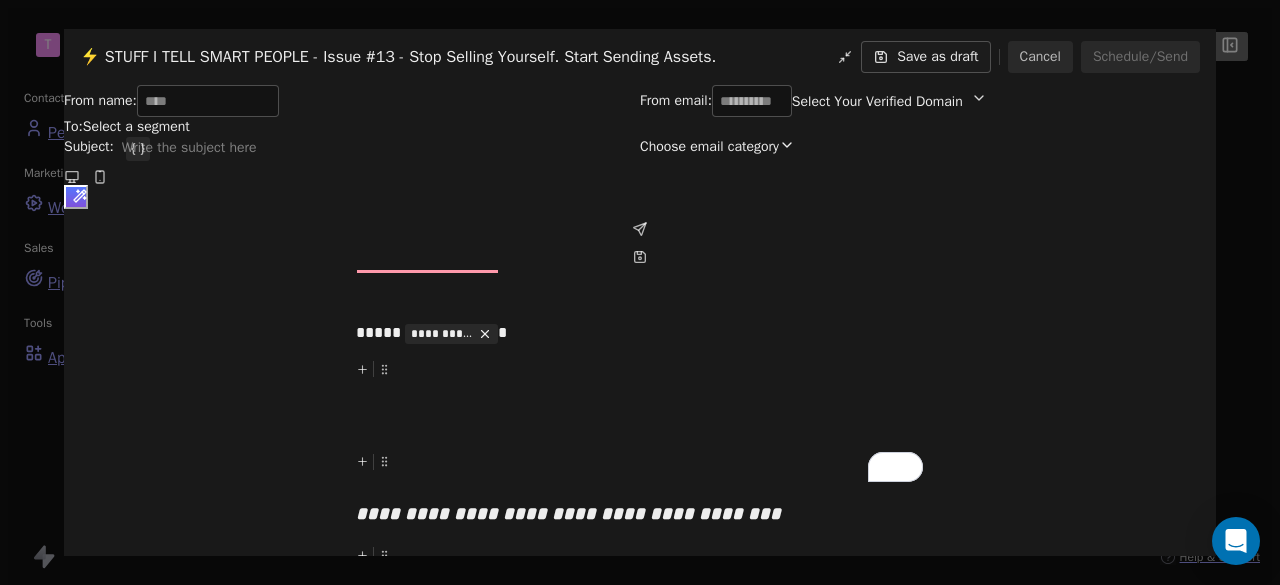 click on "Select a segment" at bounding box center (136, 127) 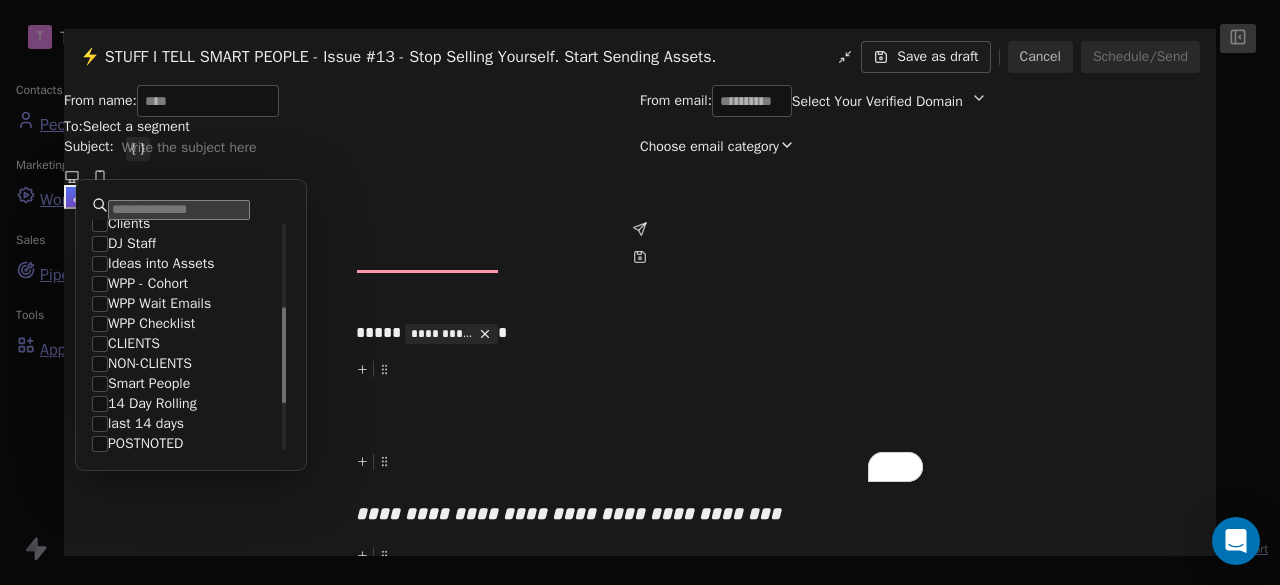 scroll, scrollTop: 200, scrollLeft: 0, axis: vertical 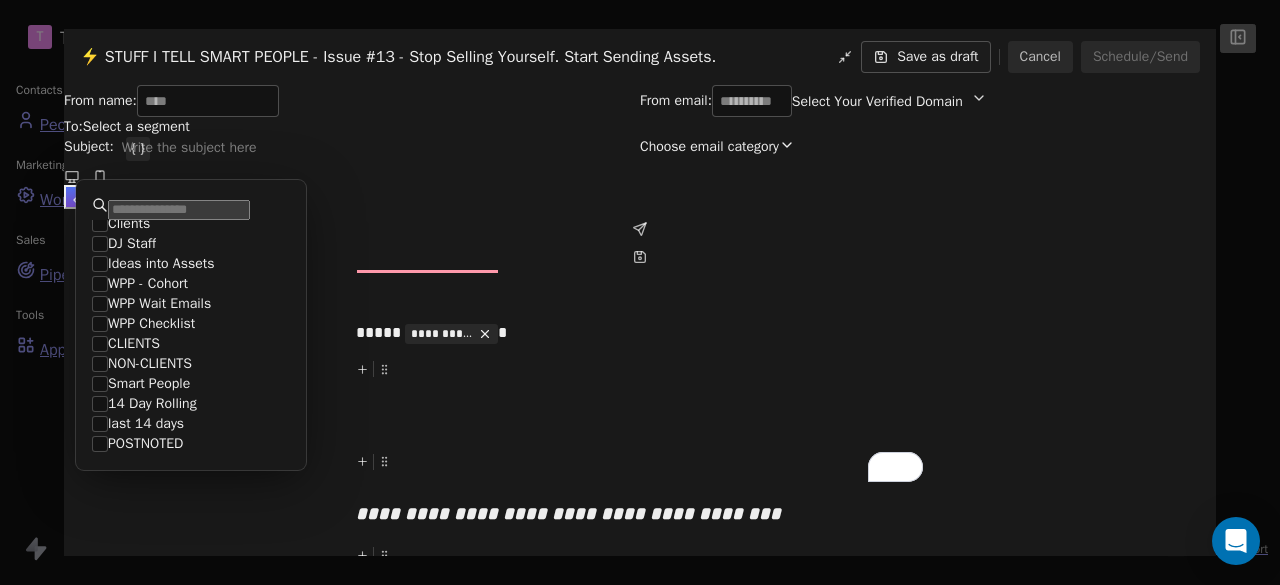 click on "Smart People" at bounding box center (199, 384) 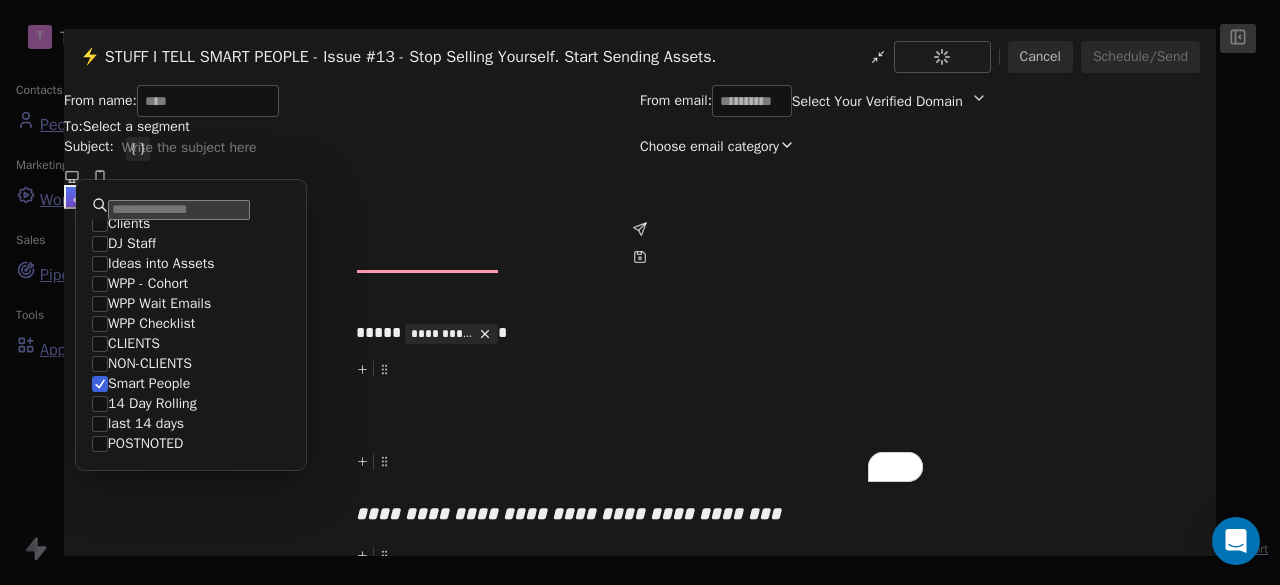 click on "***** [MASKED] * [MASKED]" at bounding box center (640, 620) 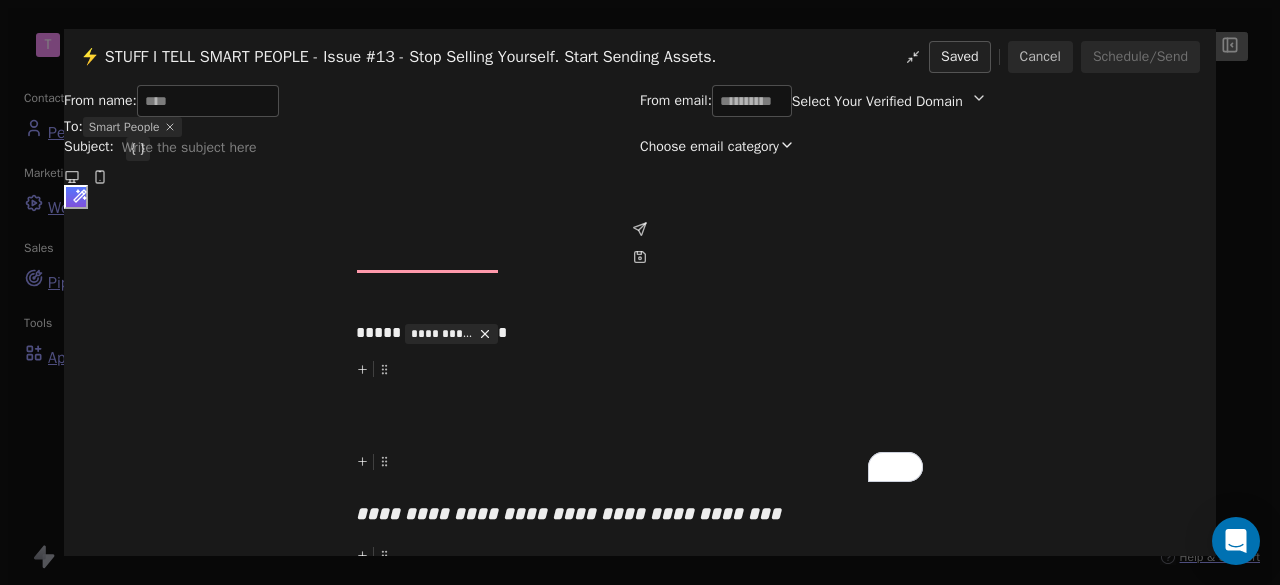 click at bounding box center (122, 149) 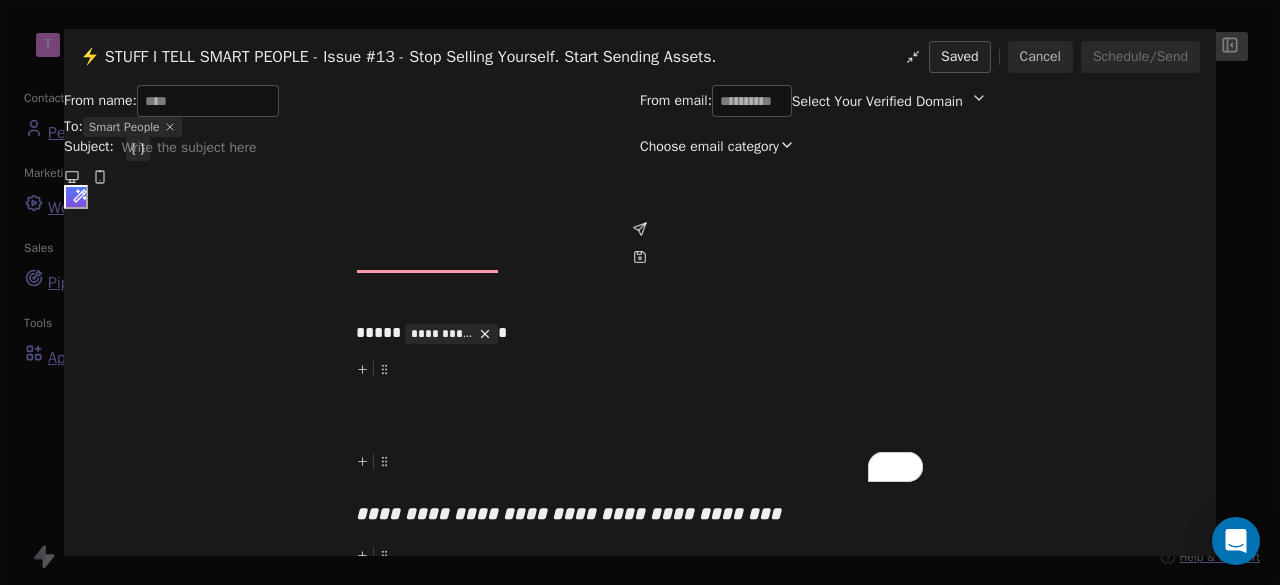 paste 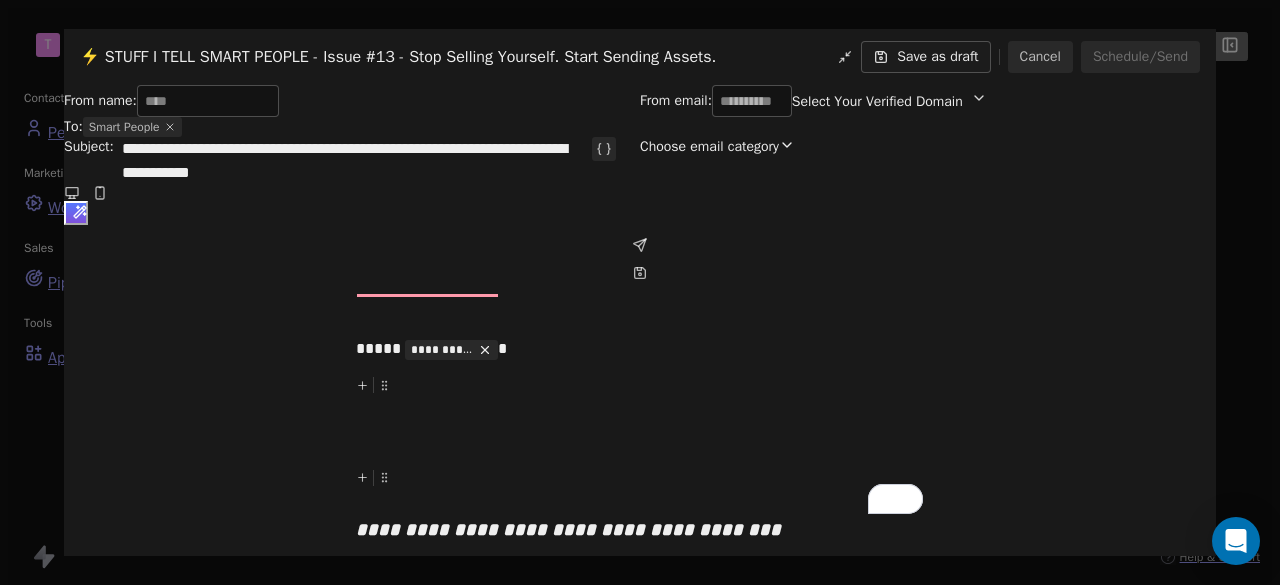 click on "Choose email category" at bounding box center (709, 161) 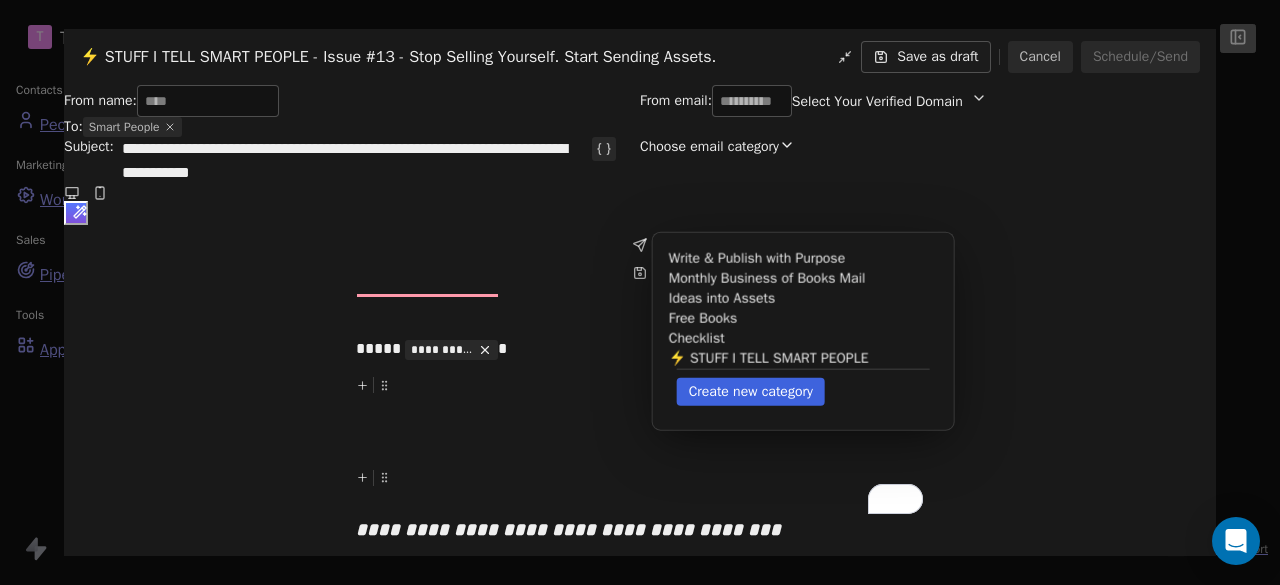 click on "⚡ STUFF I TELL SMART PEOPLE" at bounding box center (803, 359) 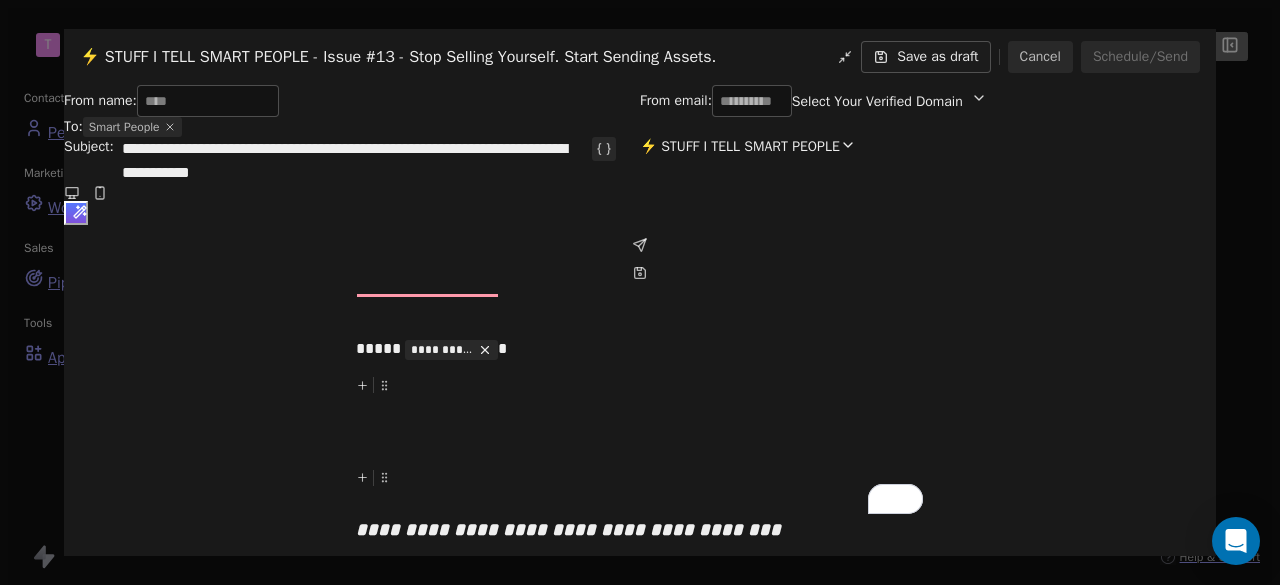 click at bounding box center (752, 101) 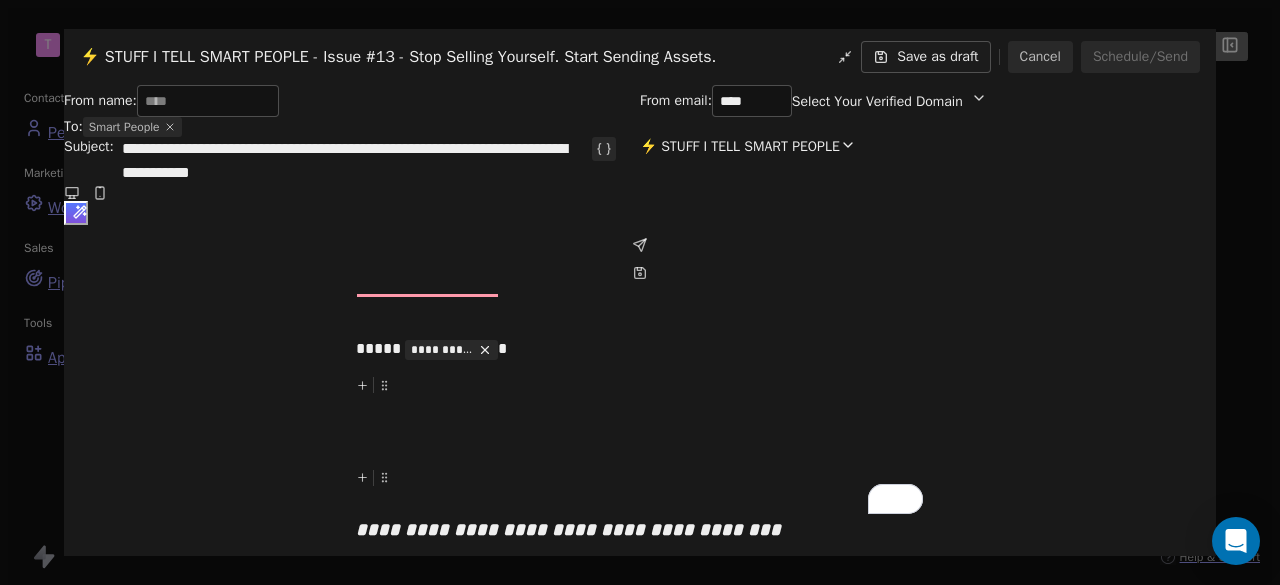 type on "****" 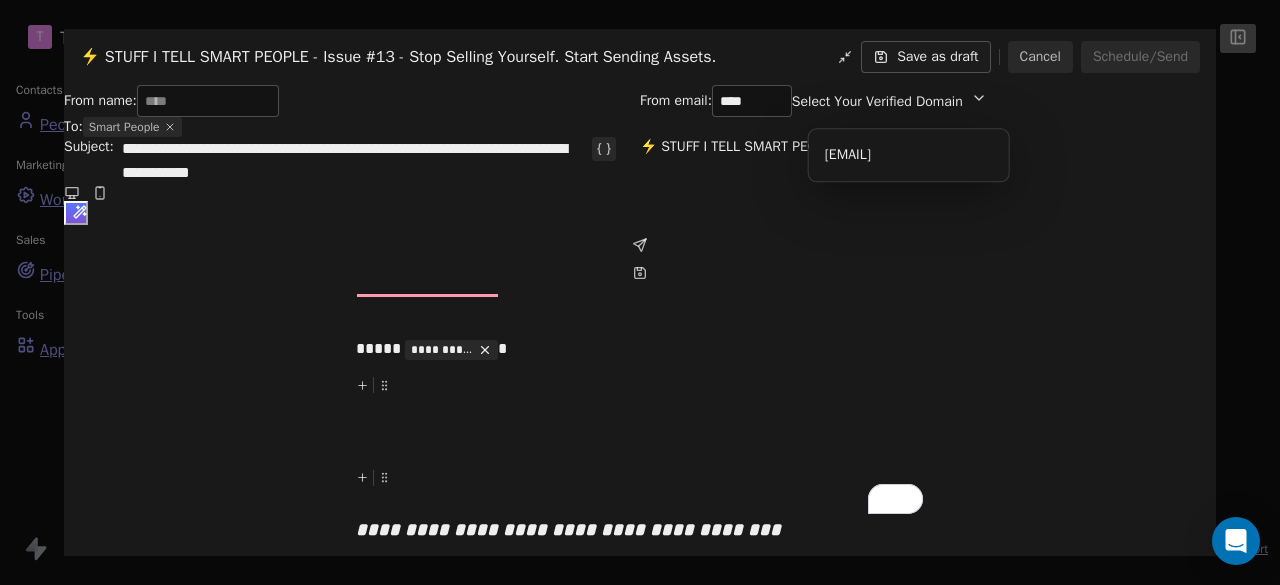 click on "[EMAIL]" at bounding box center (909, 155) 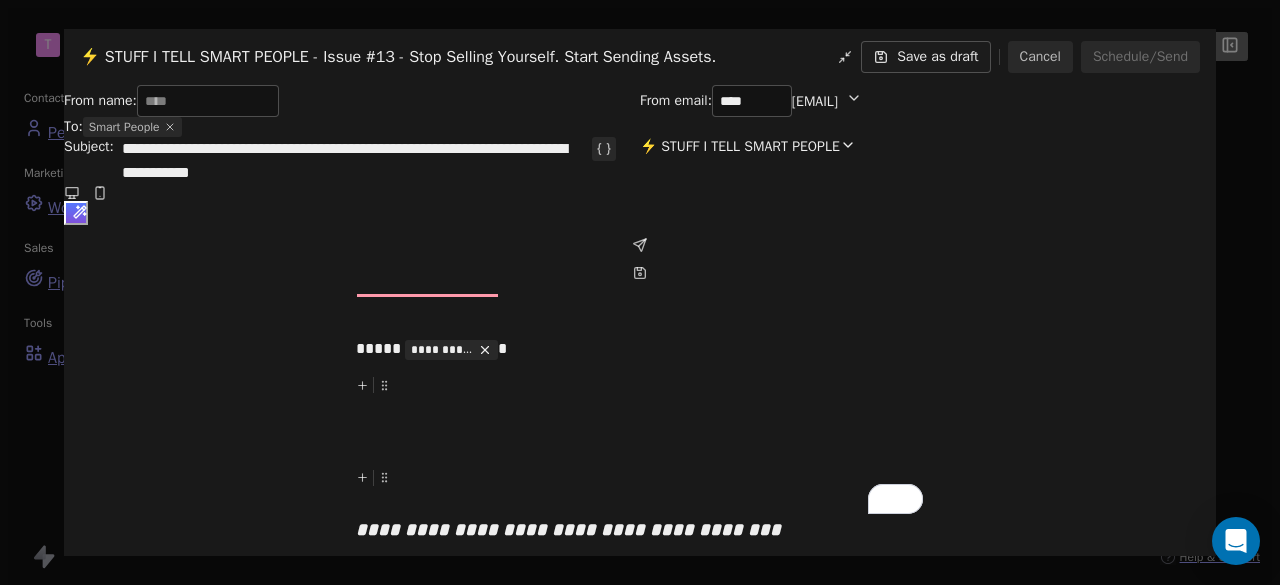 click at bounding box center (208, 101) 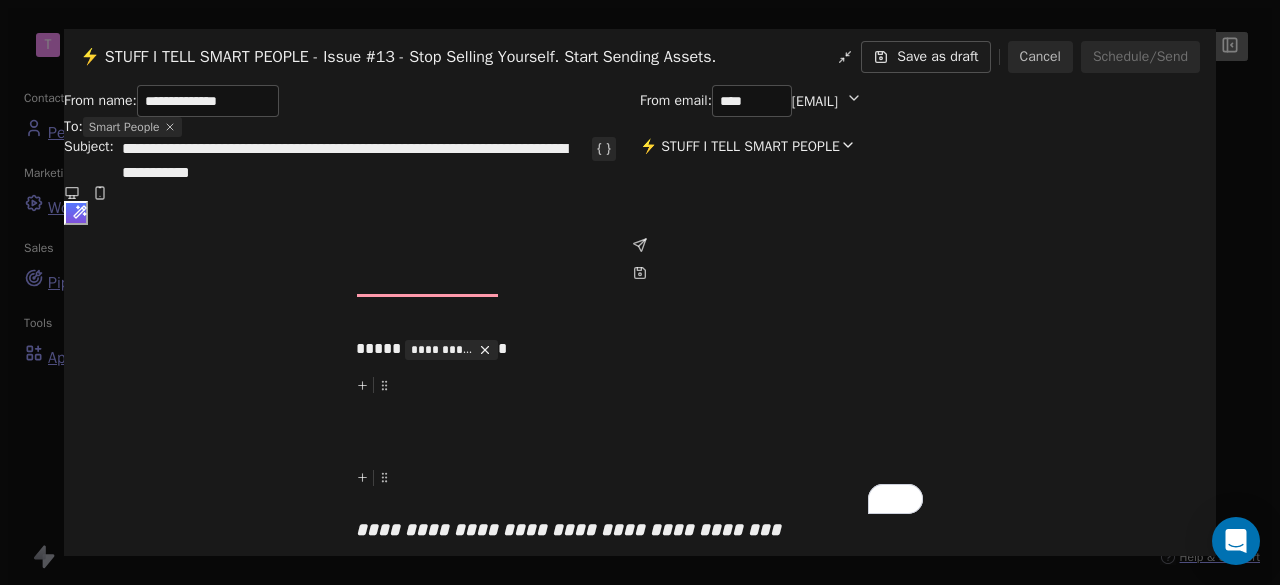 type on "**********" 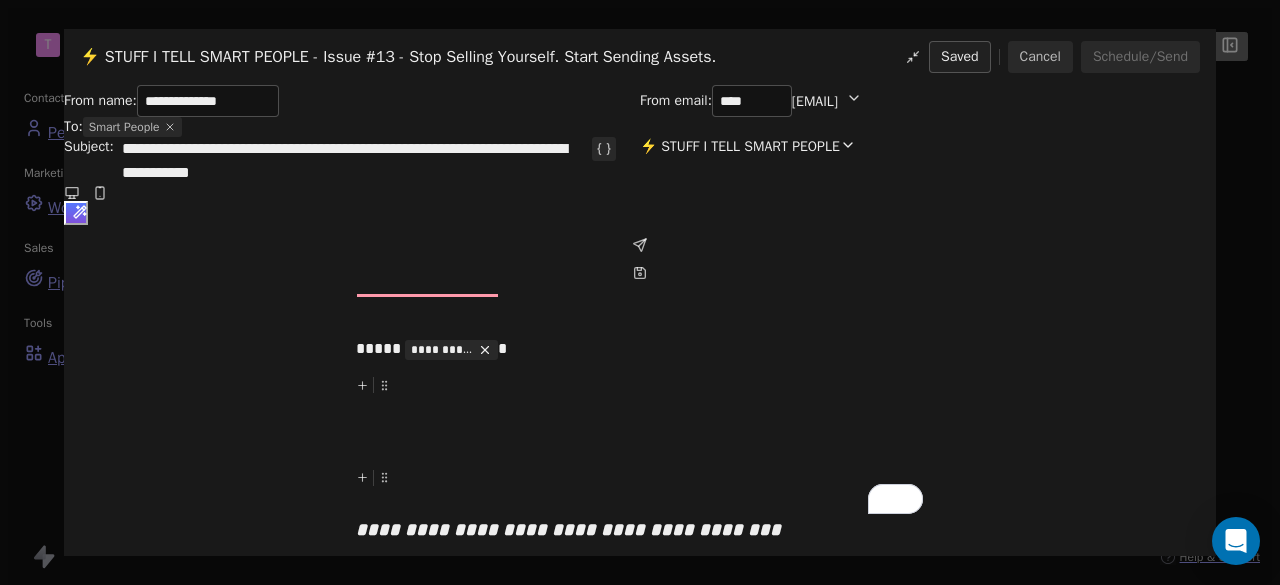 click on "Cancel" at bounding box center [1040, 57] 